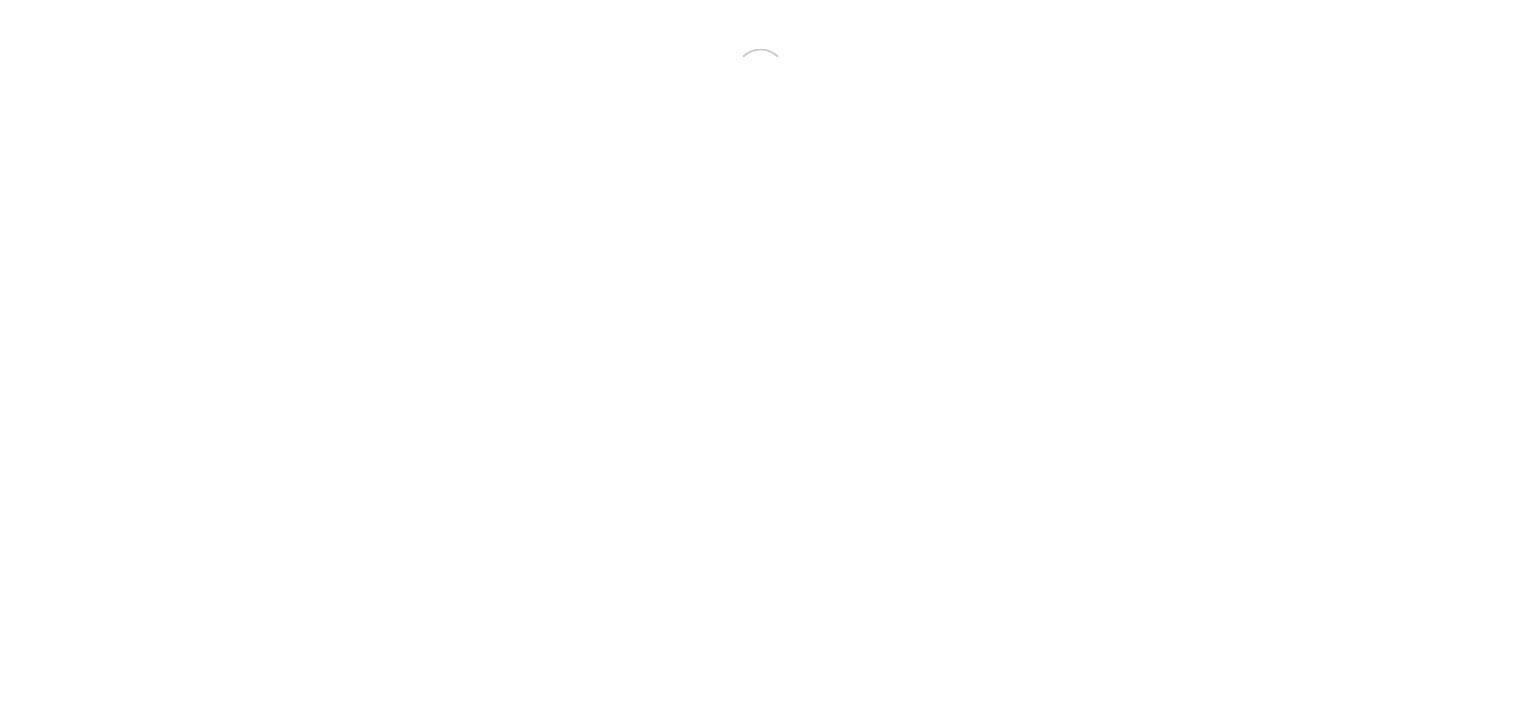 scroll, scrollTop: 0, scrollLeft: 0, axis: both 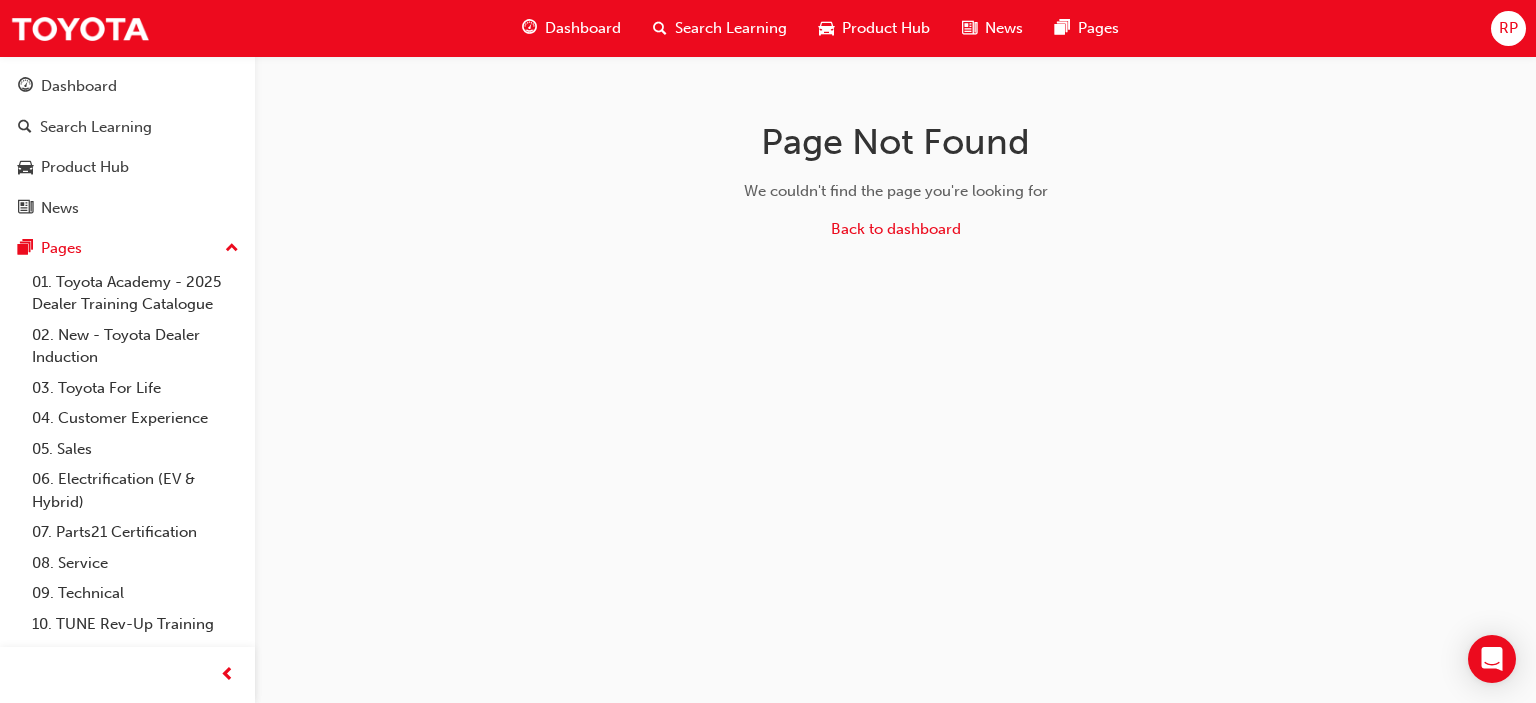 click on "Dashboard" at bounding box center [583, 28] 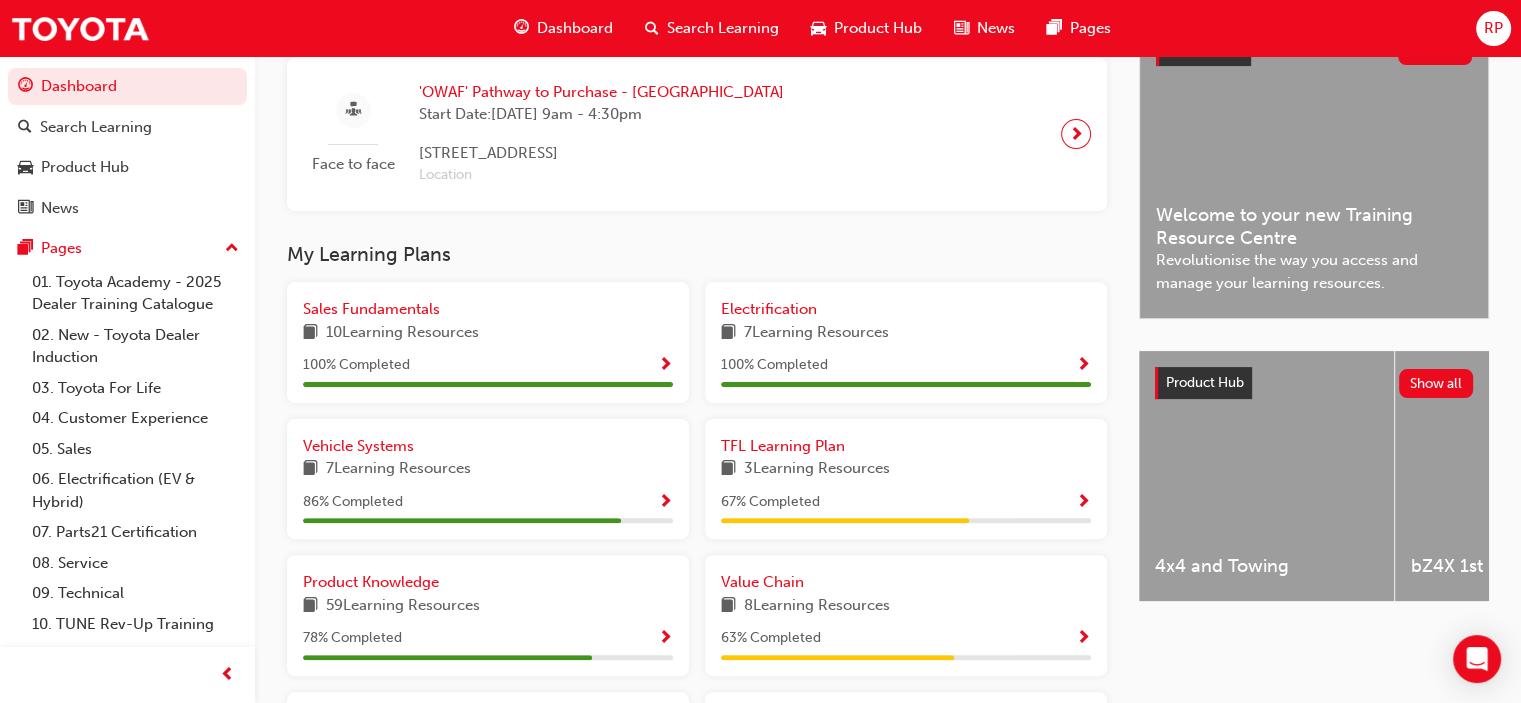 scroll, scrollTop: 533, scrollLeft: 0, axis: vertical 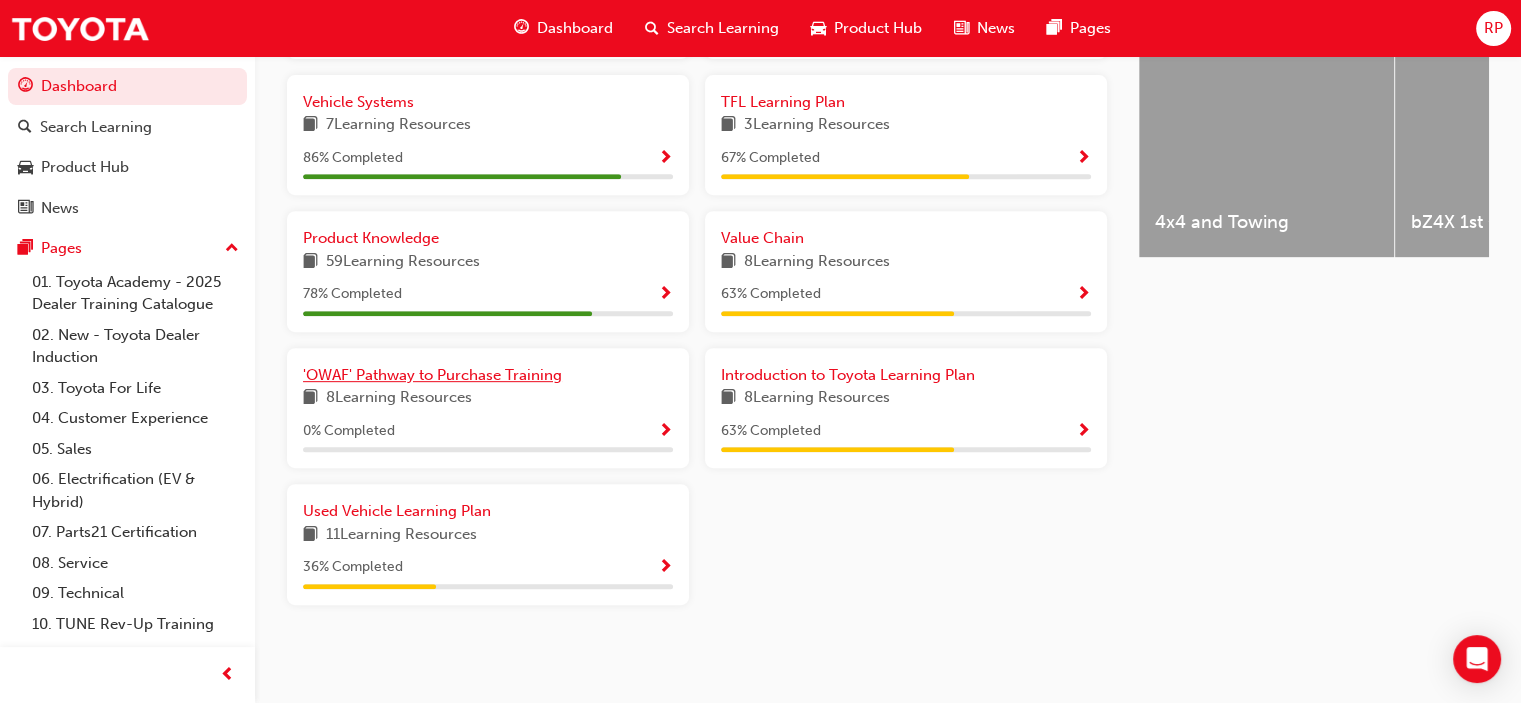 click on "'OWAF' Pathway to Purchase Training" at bounding box center (432, 375) 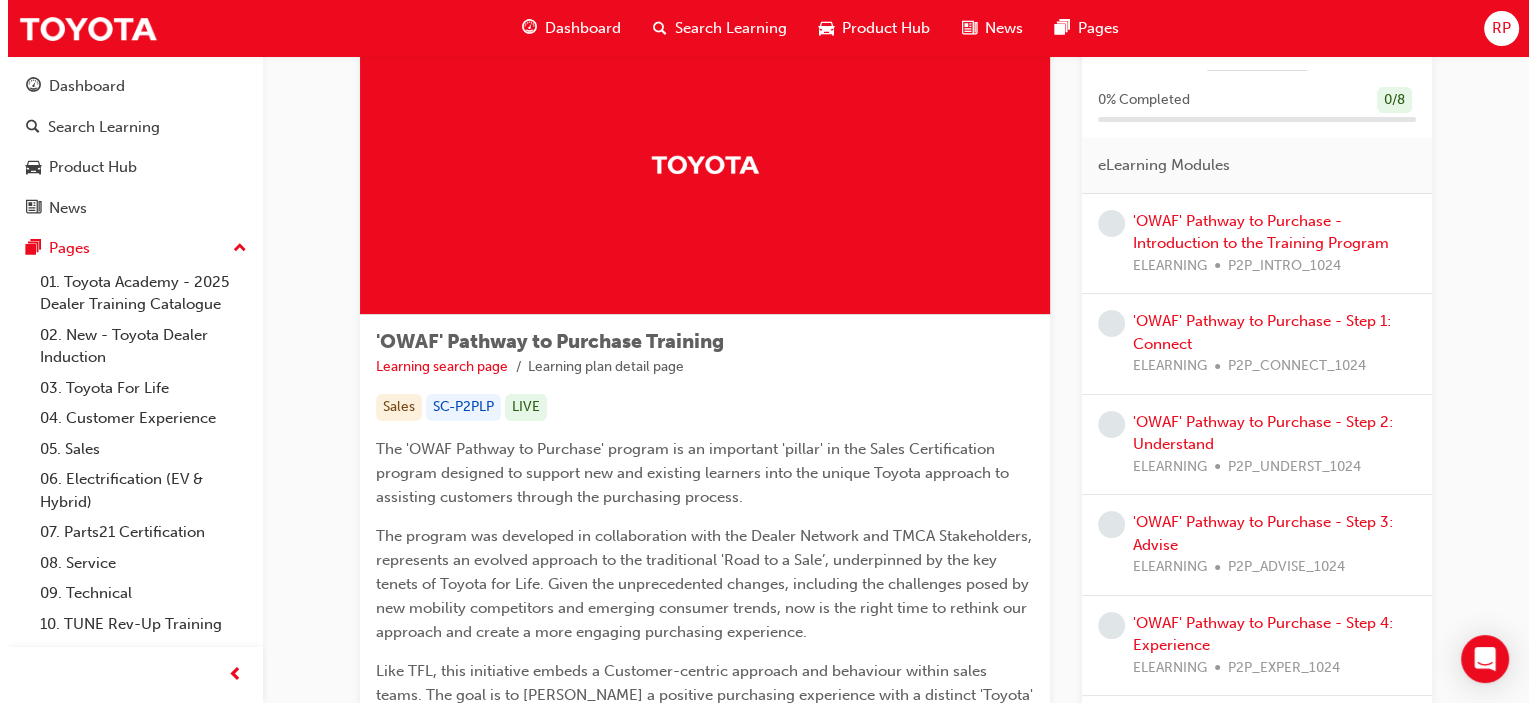 scroll, scrollTop: 0, scrollLeft: 0, axis: both 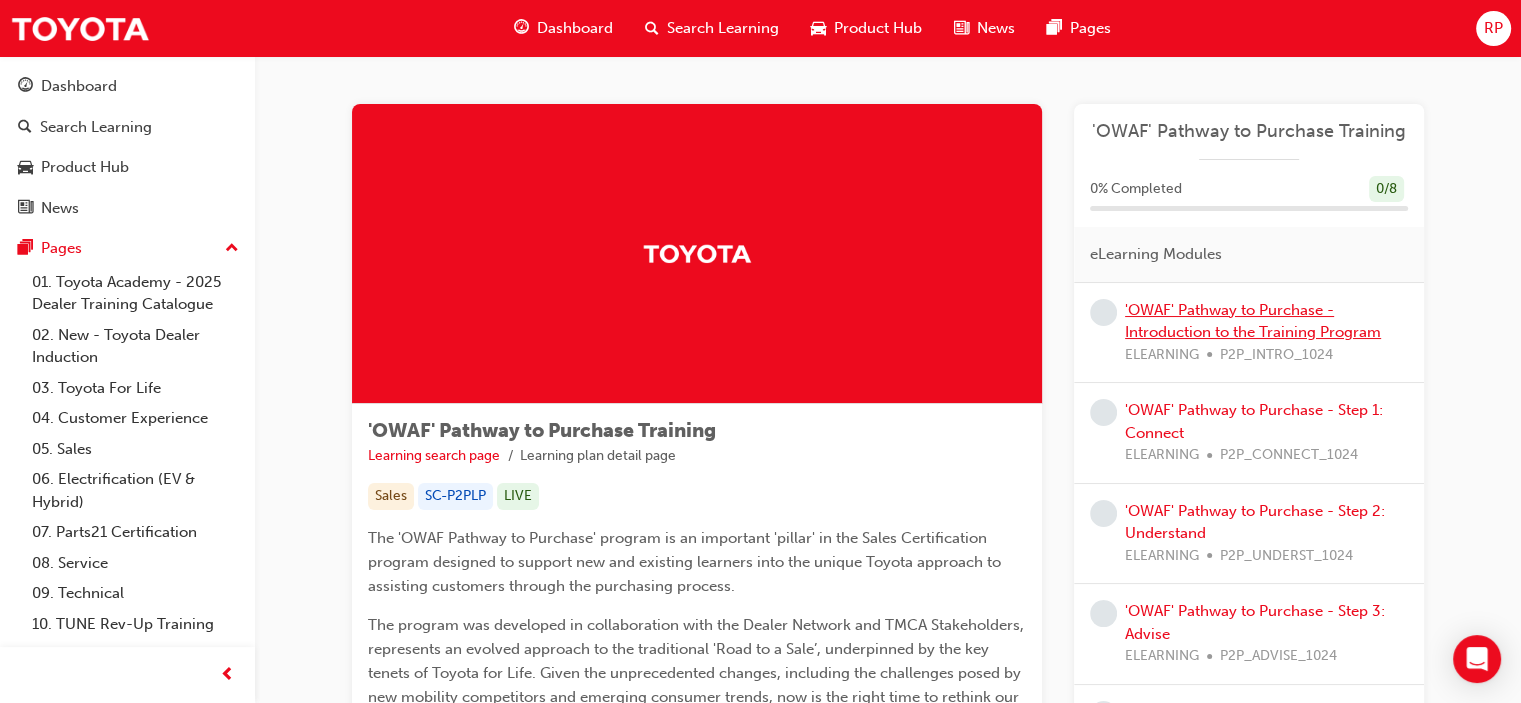 click on "'OWAF' Pathway to Purchase - Introduction to the Training Program" at bounding box center [1253, 321] 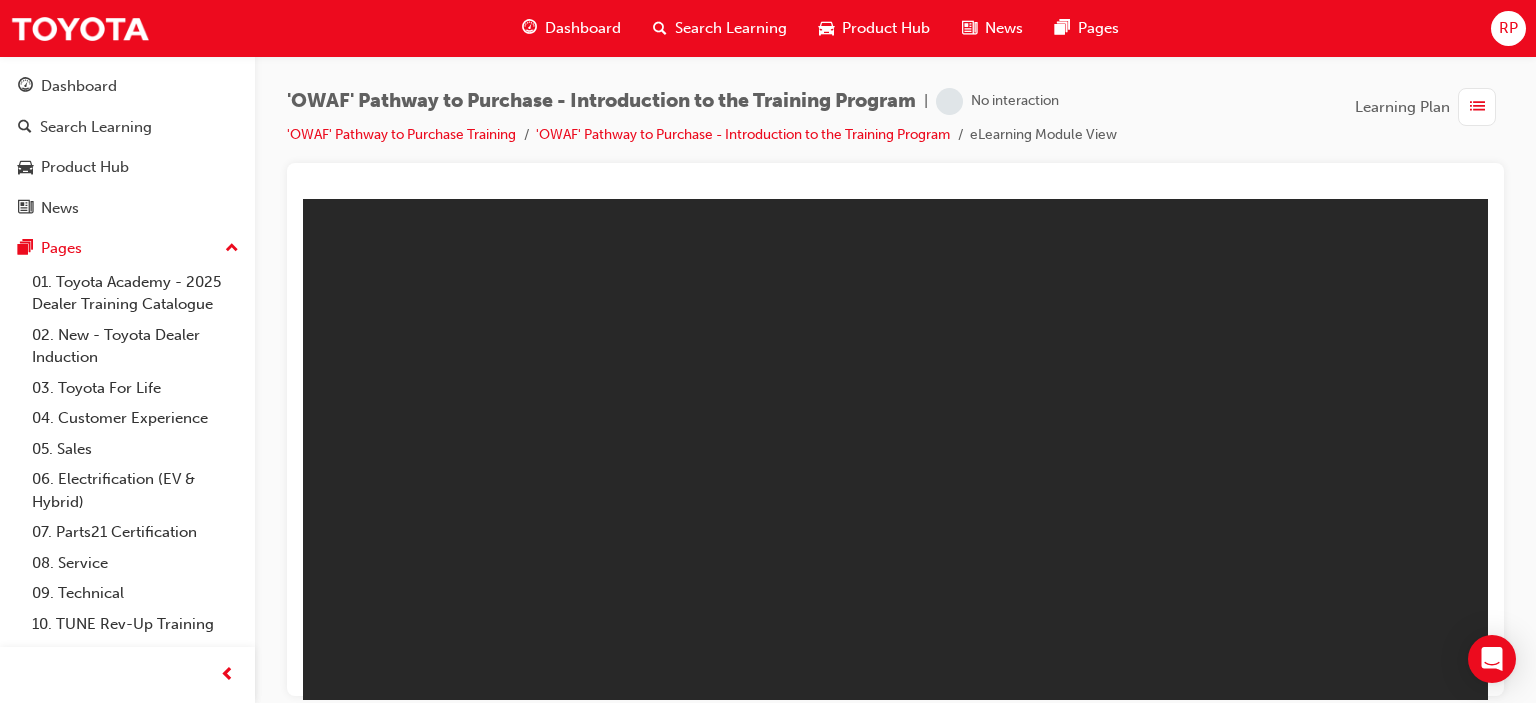 scroll, scrollTop: 0, scrollLeft: 0, axis: both 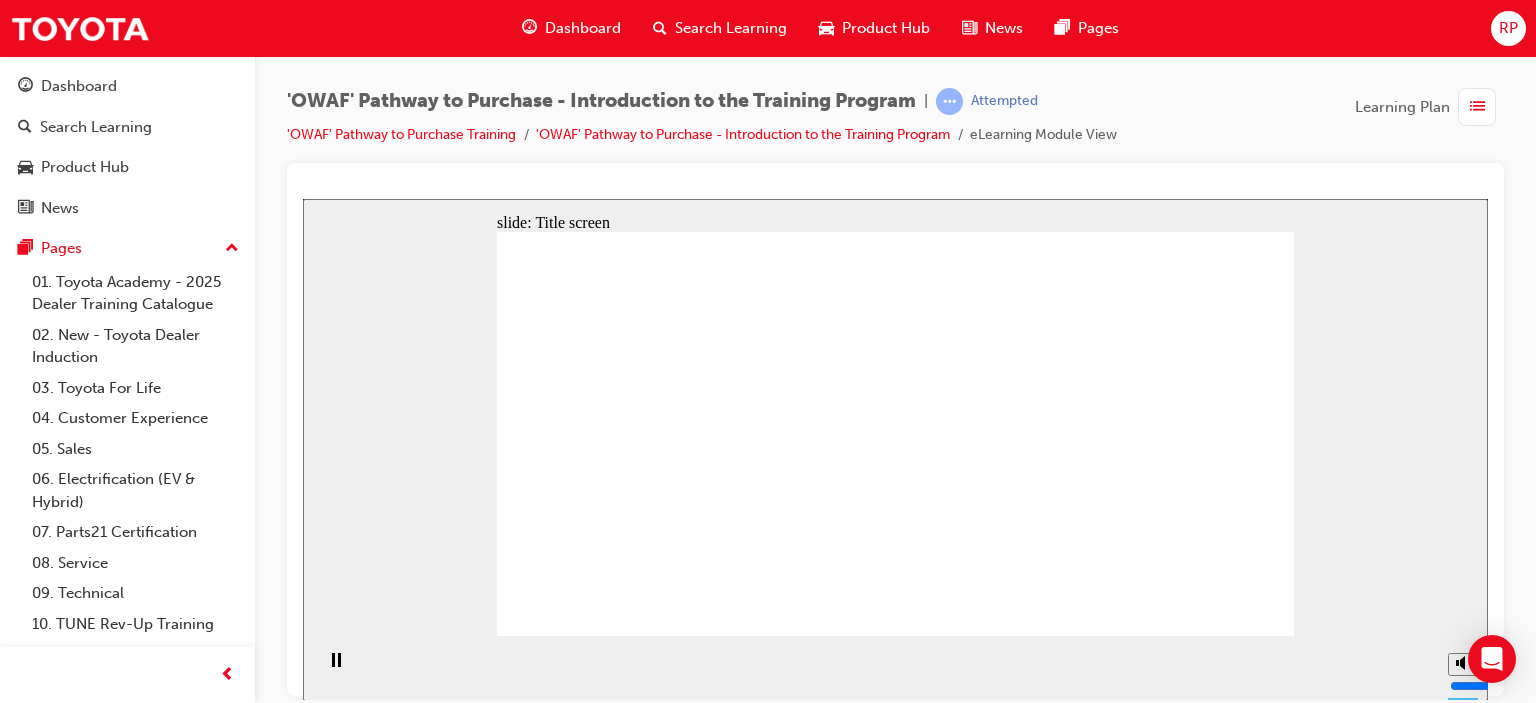 click 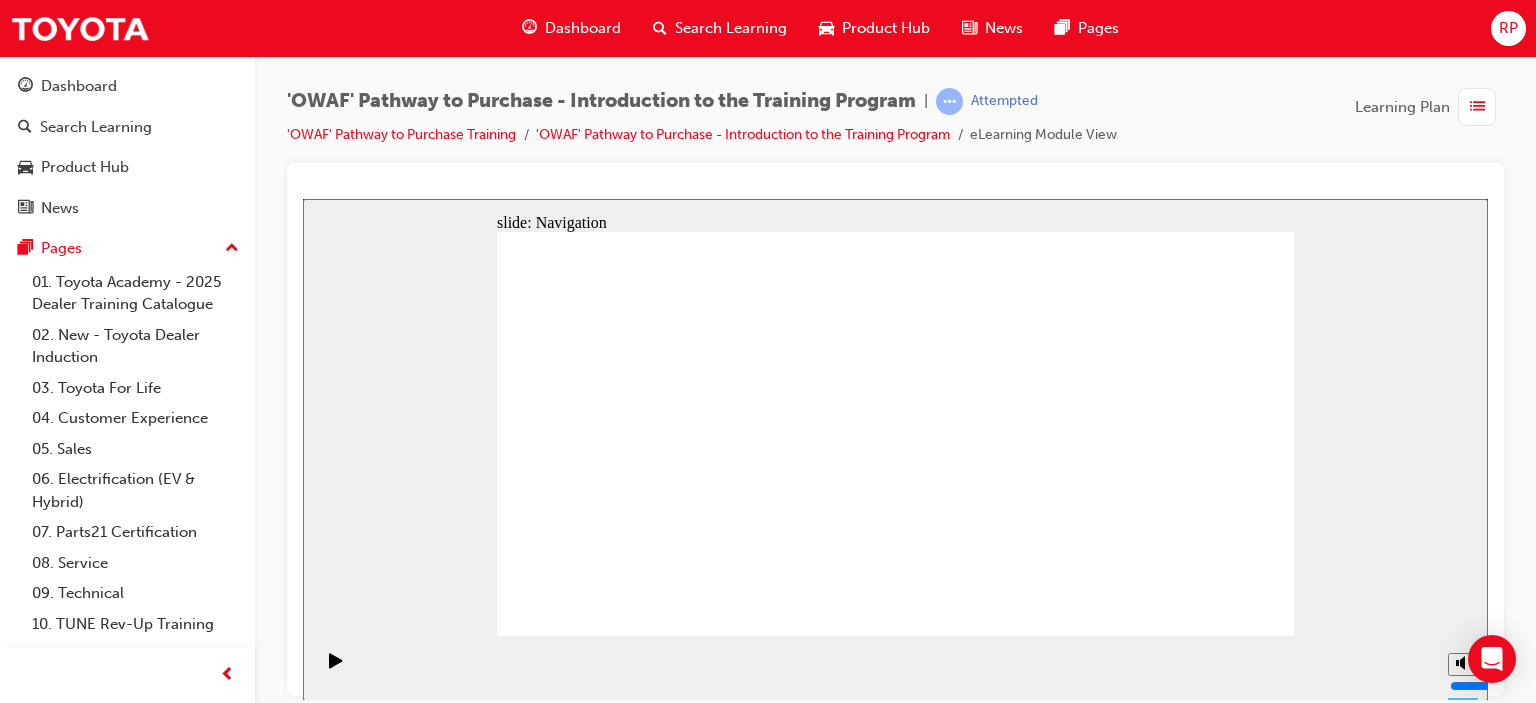 click 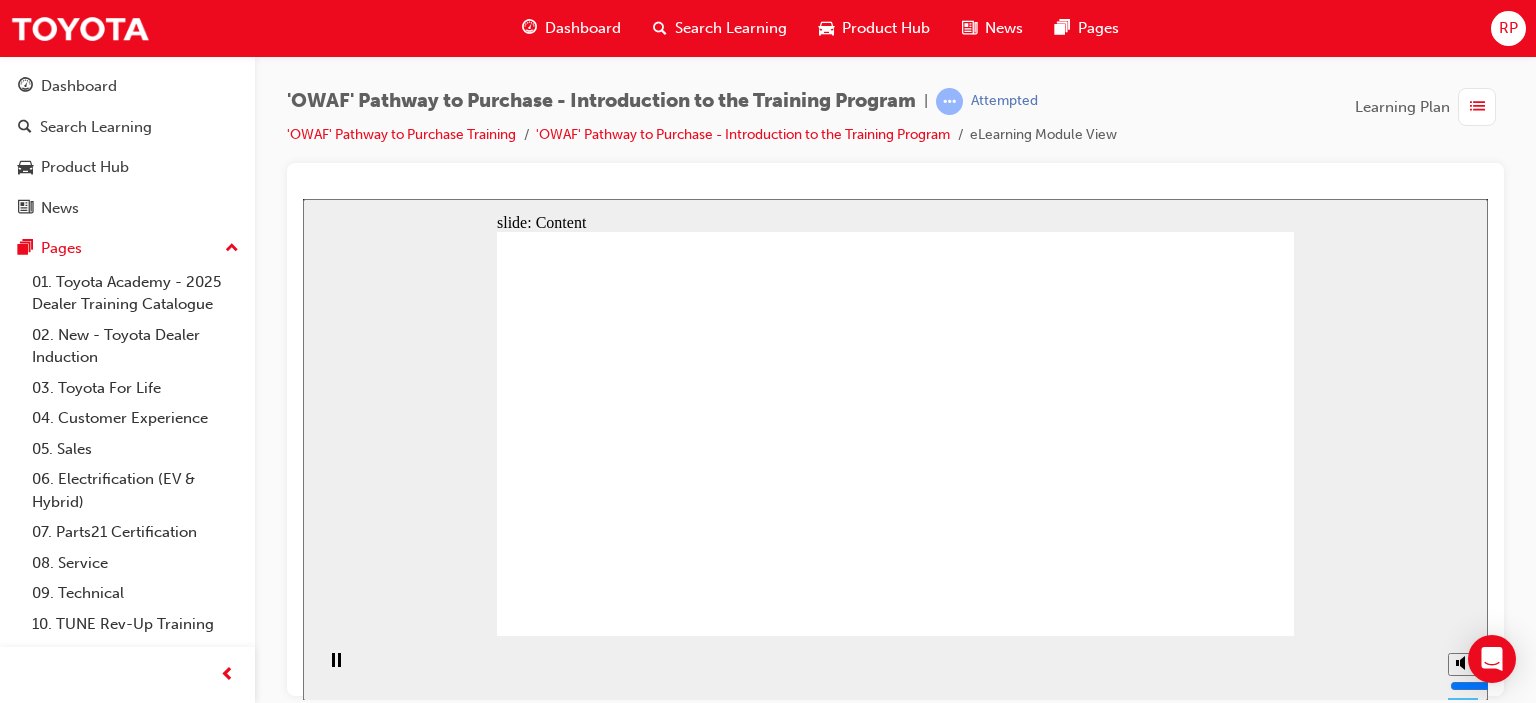 click 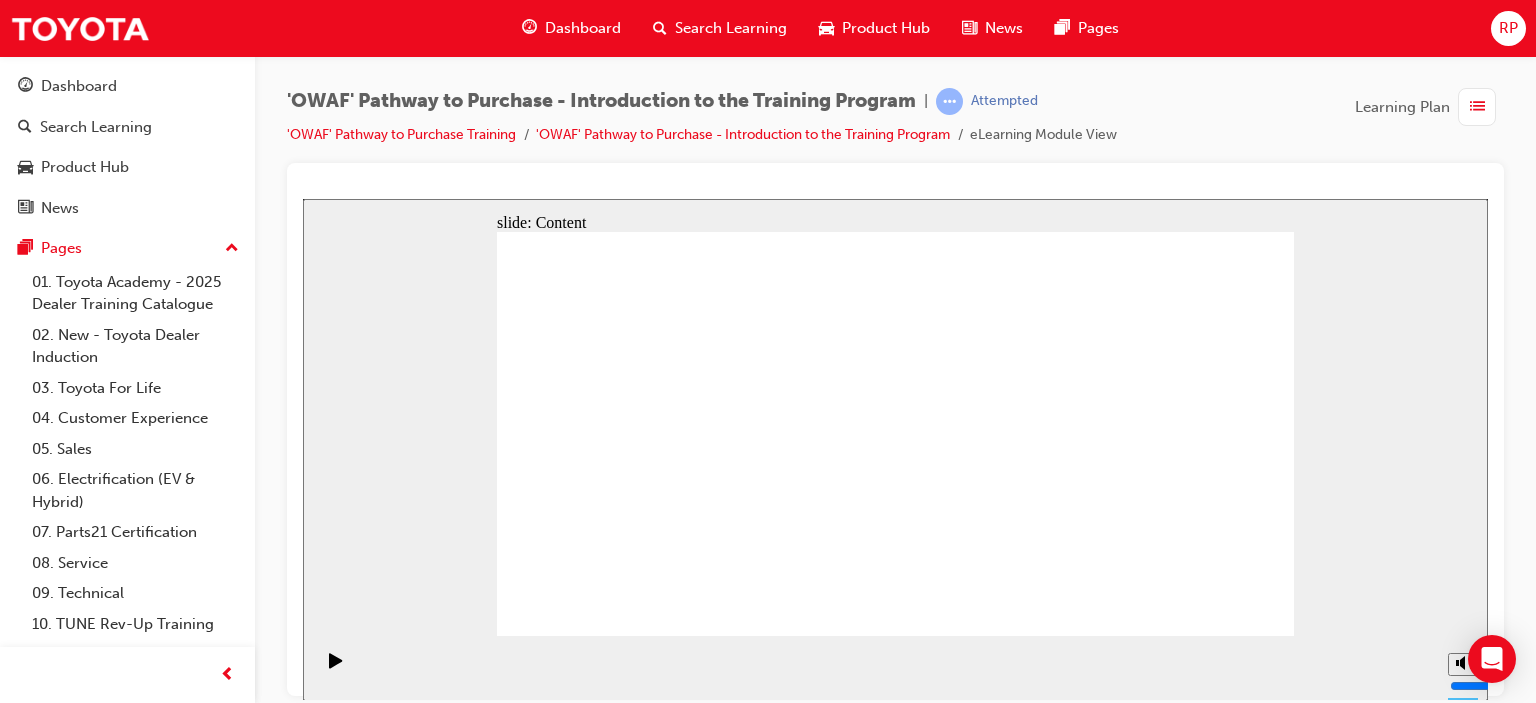 click 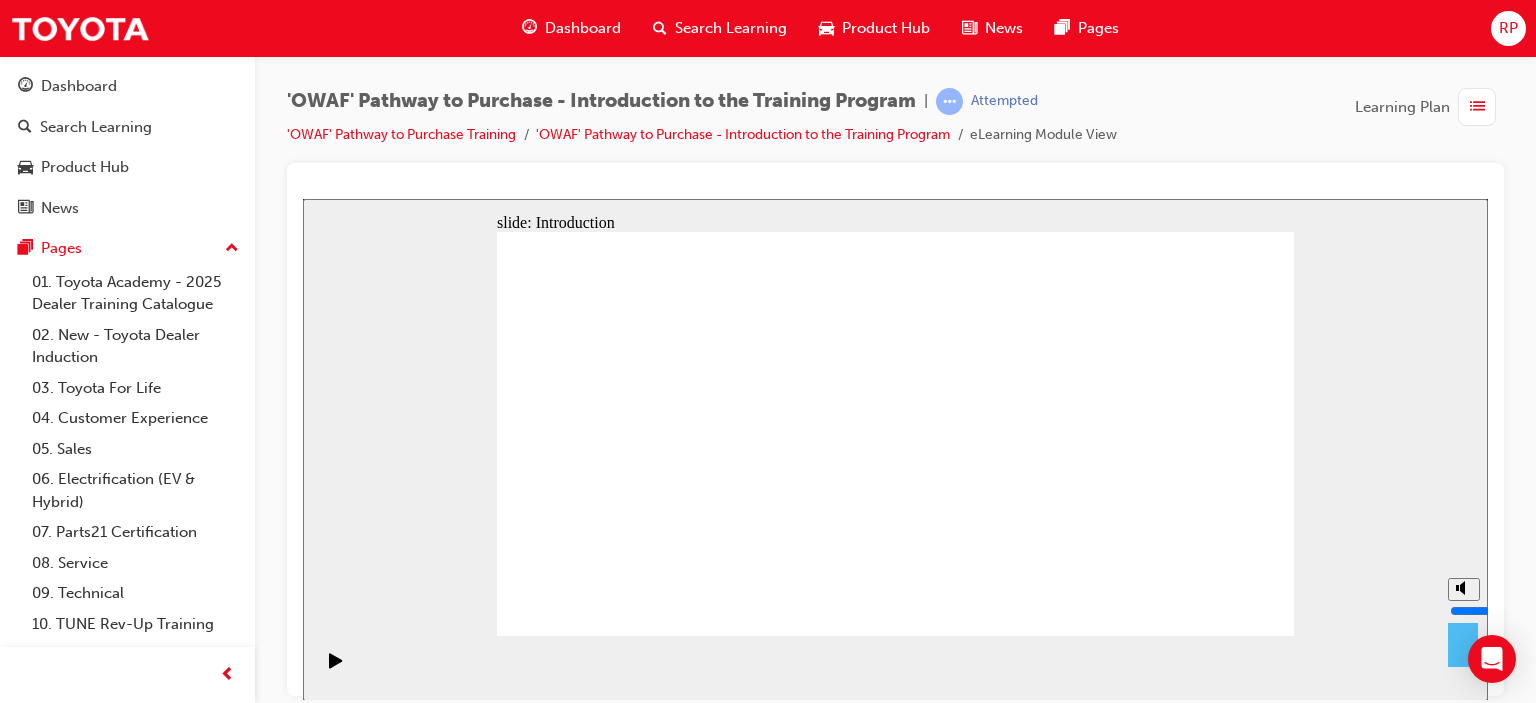 click 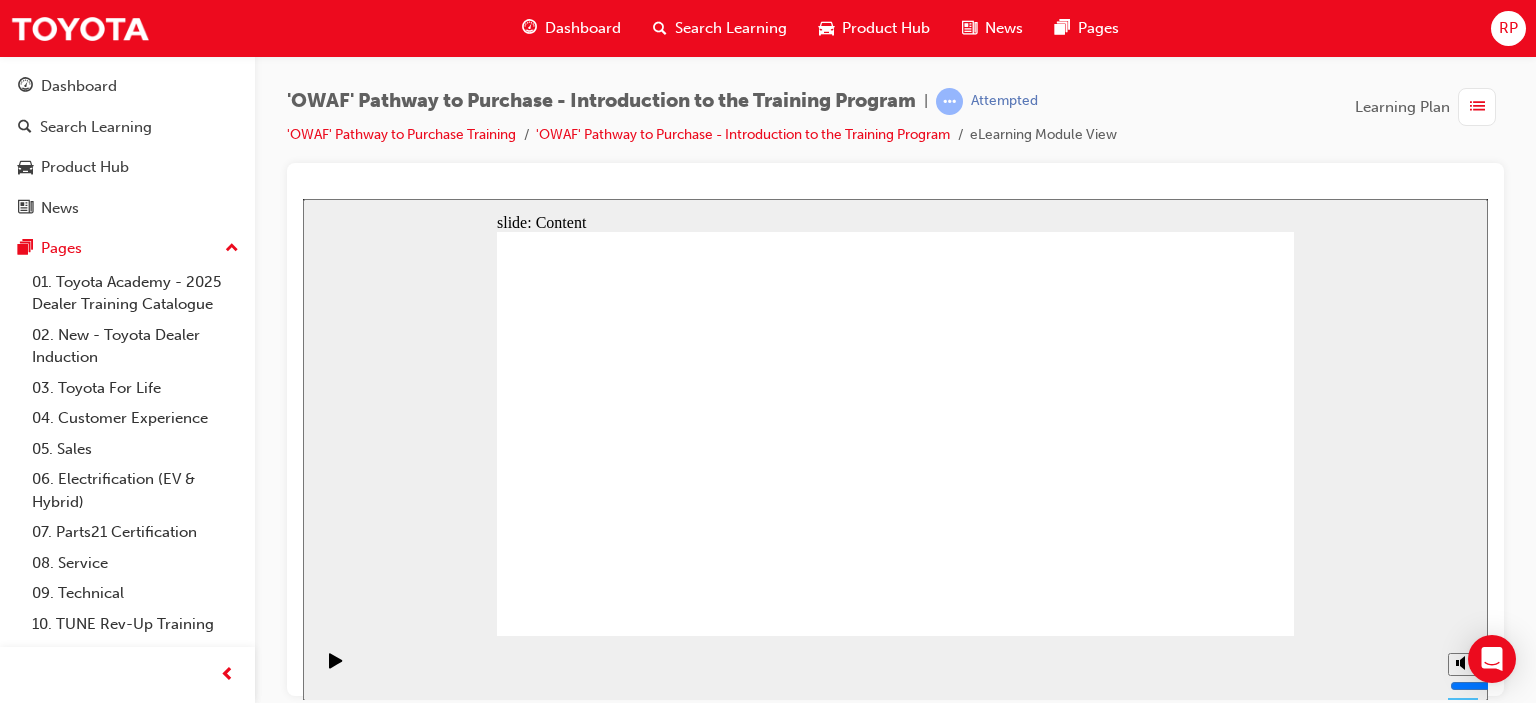 click 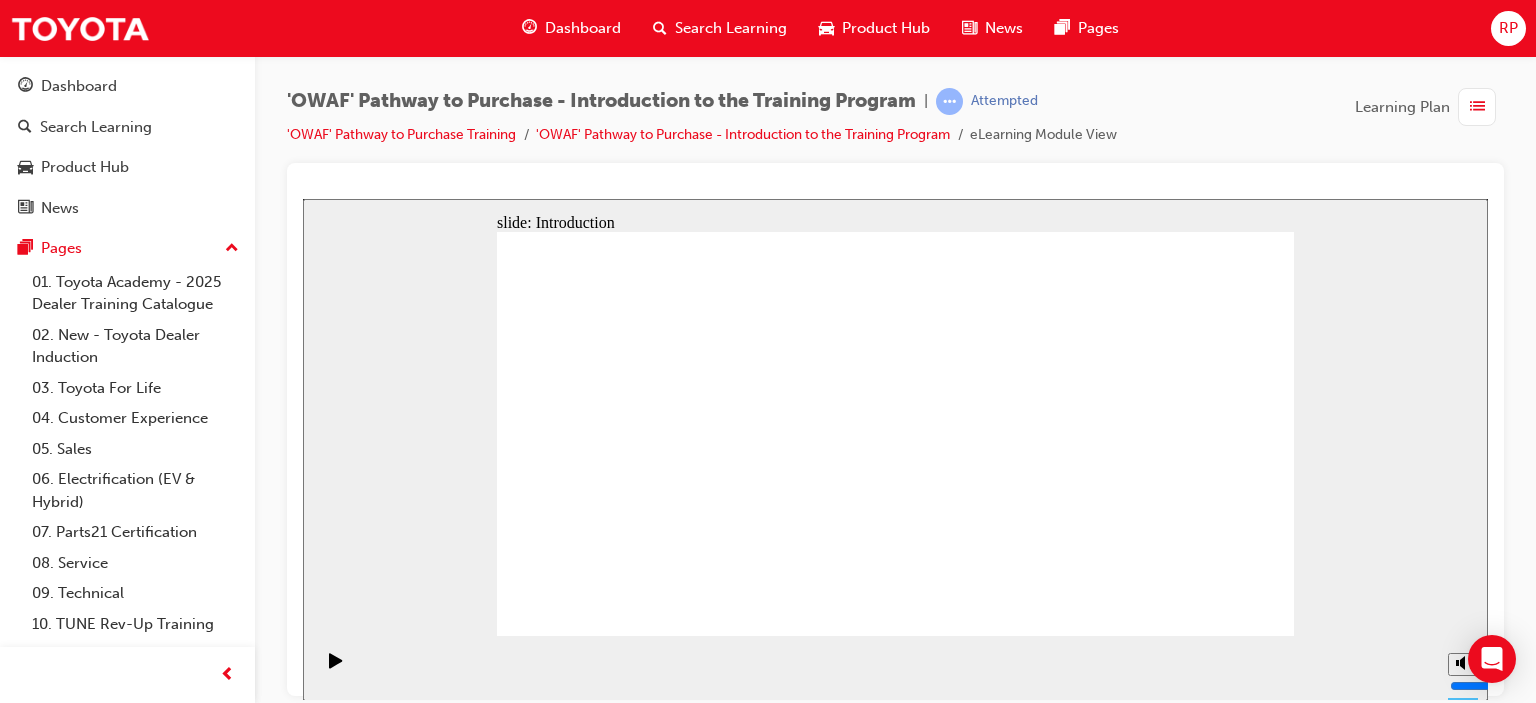 click 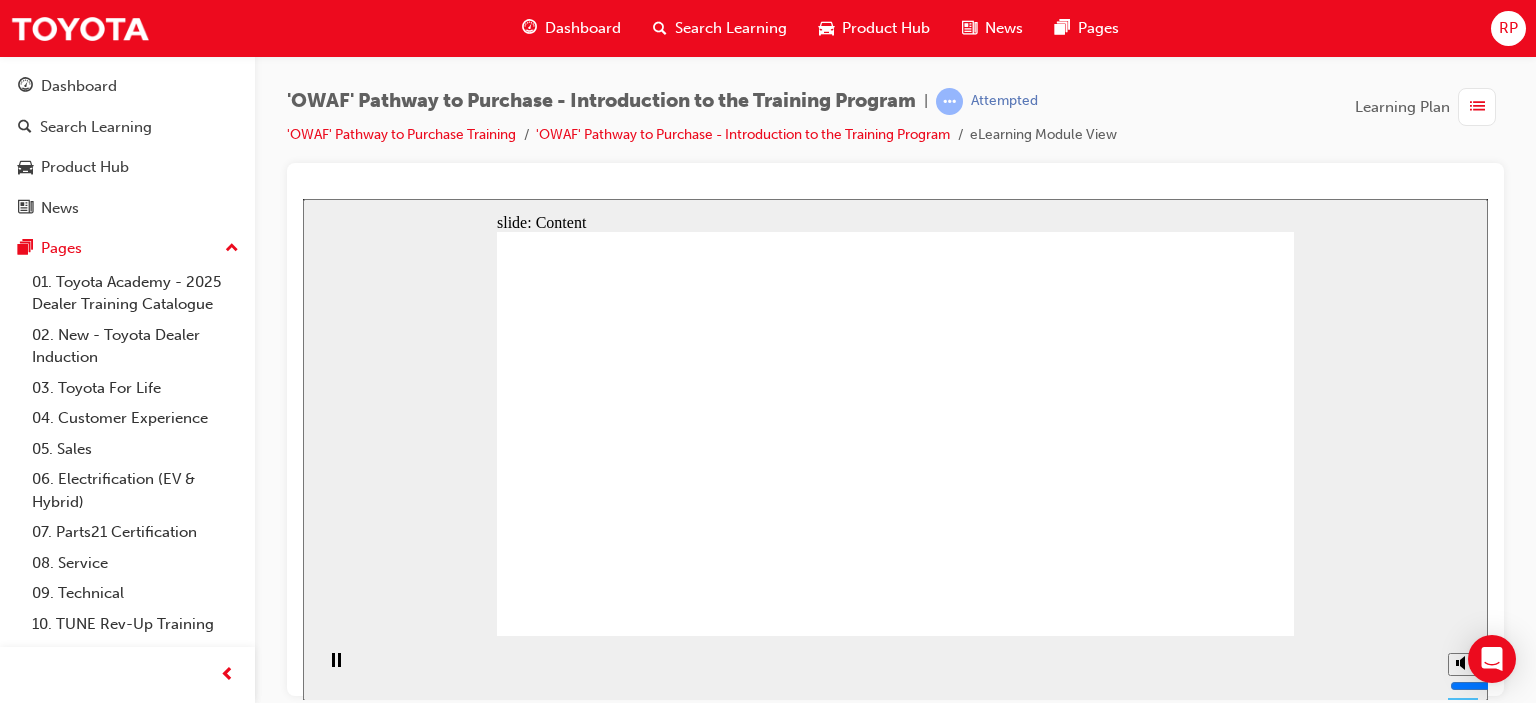 click 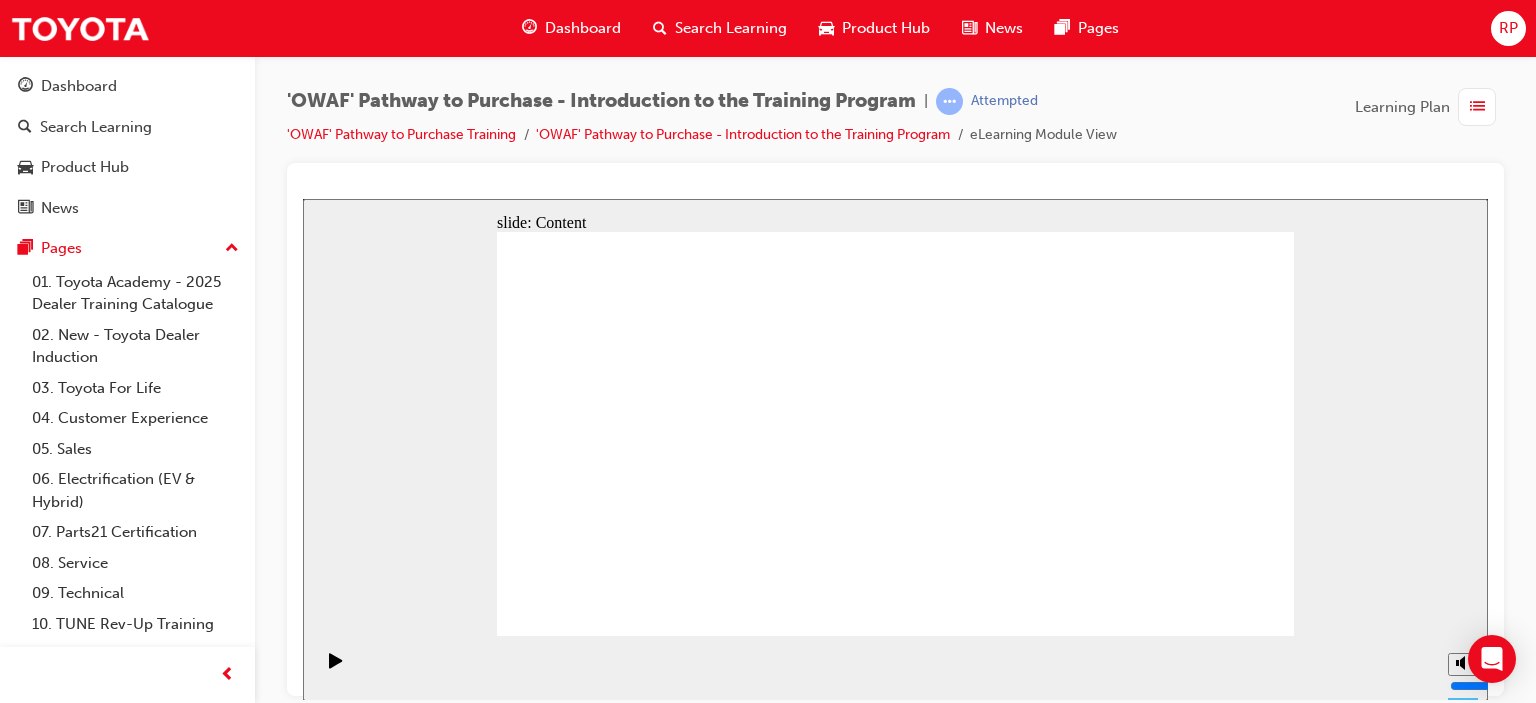 click 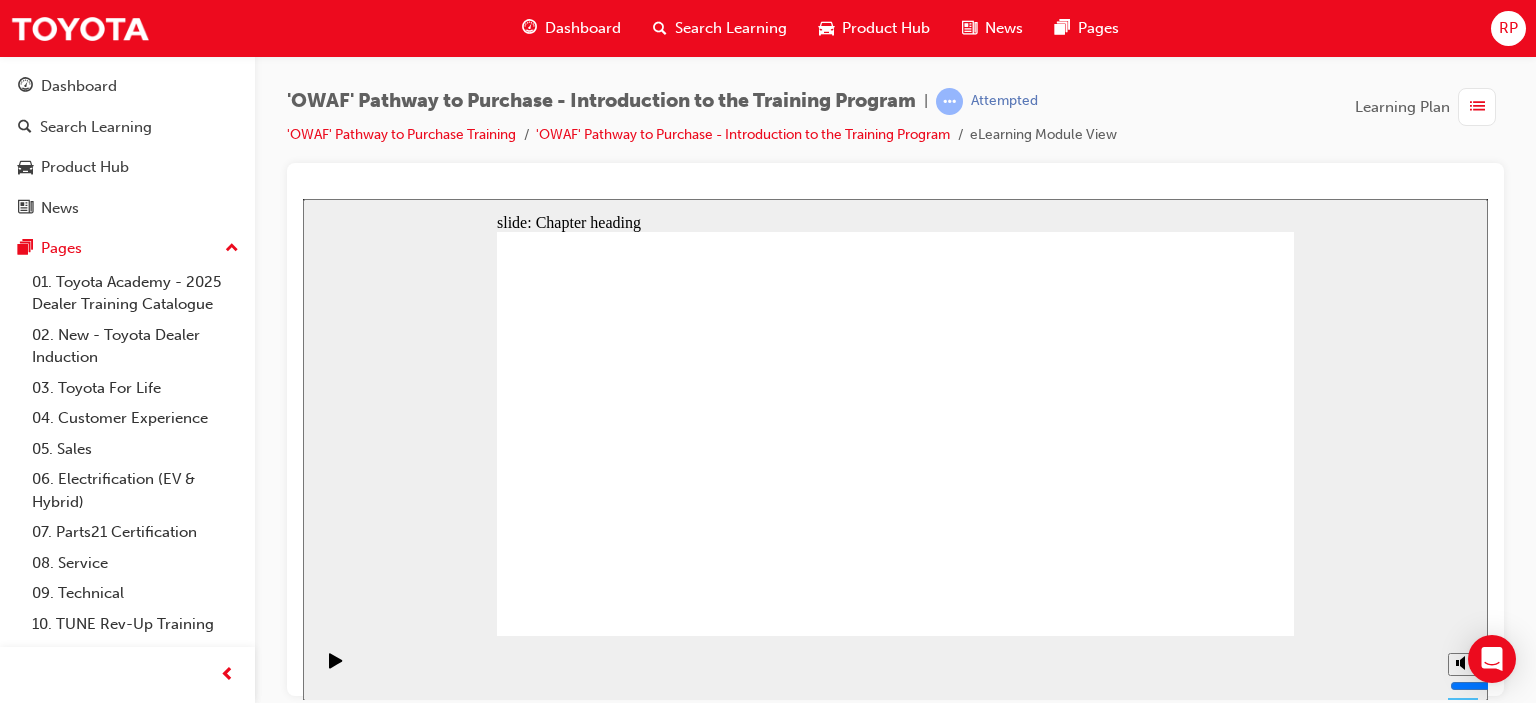 click 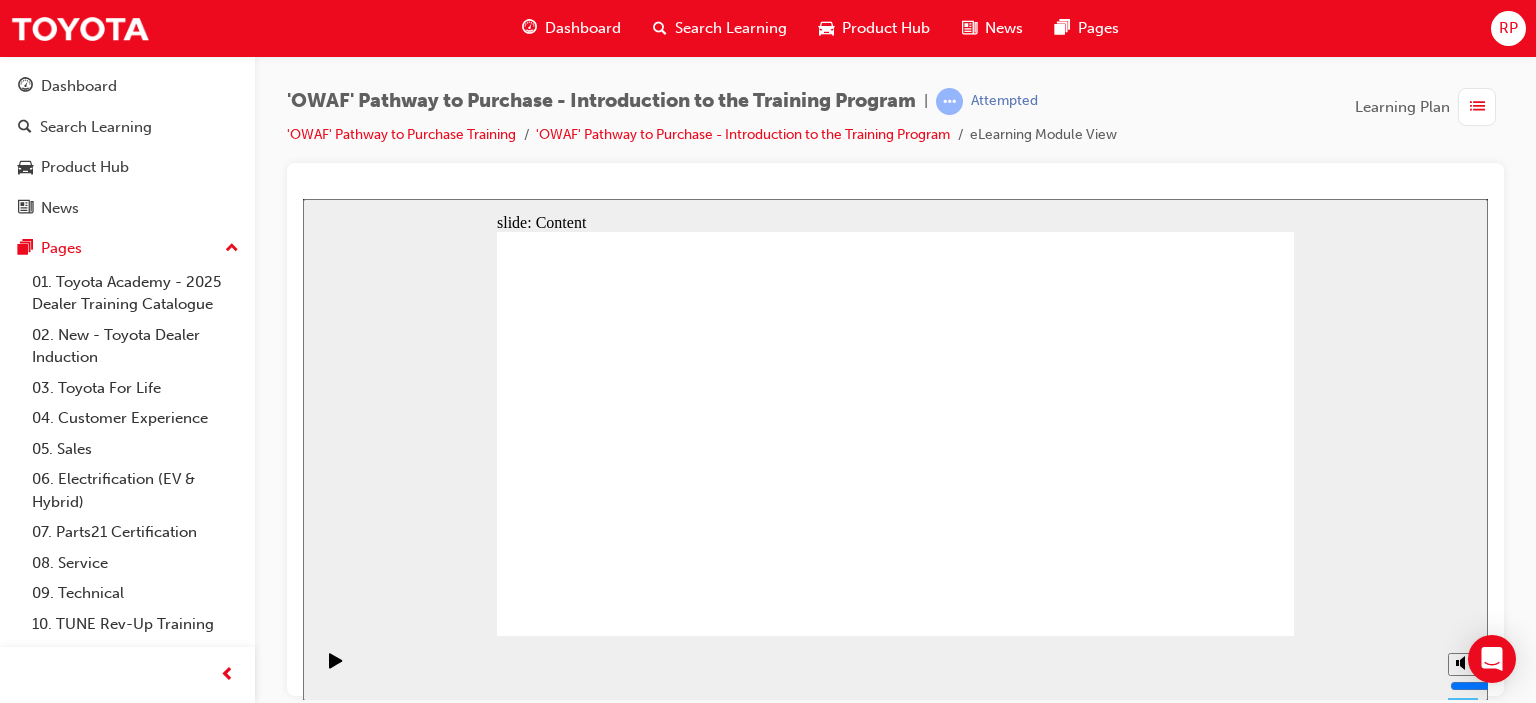 click 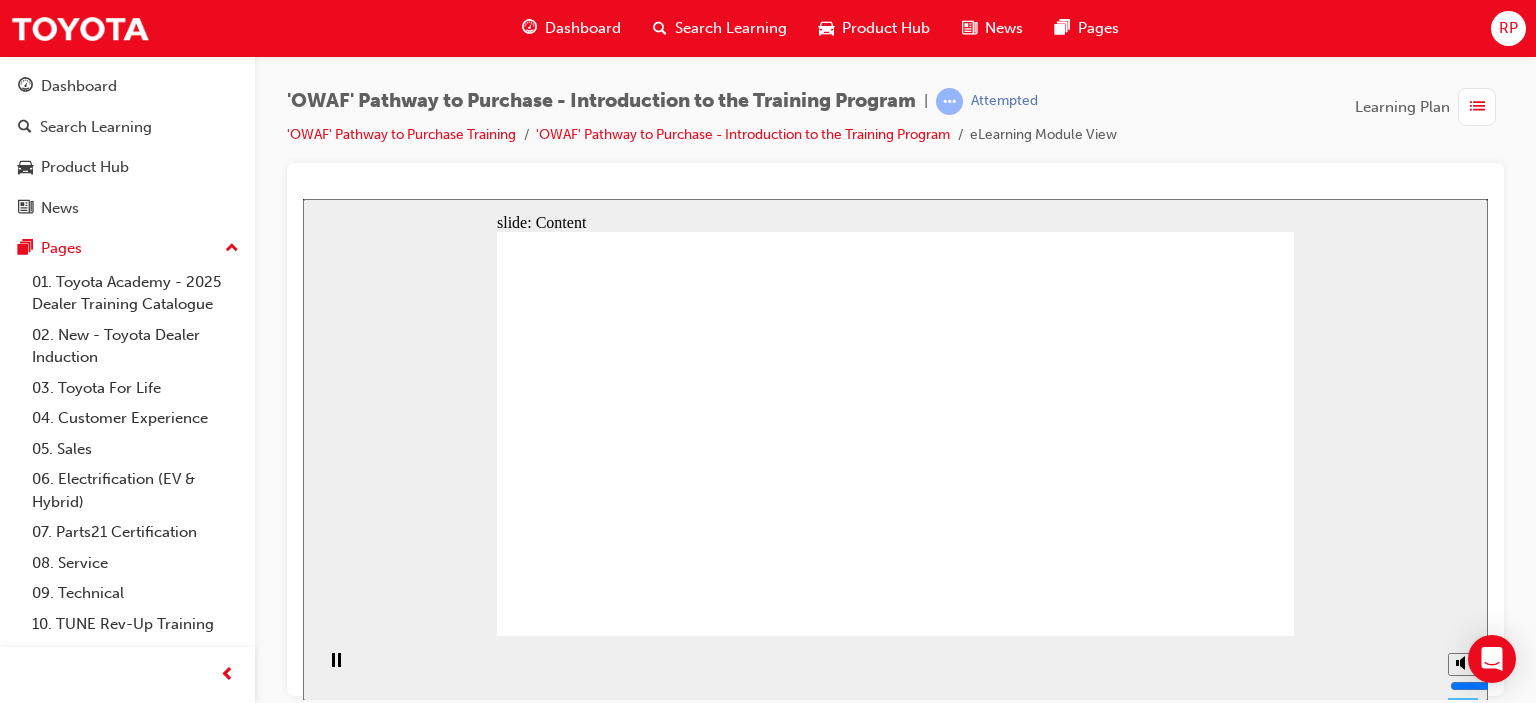 click 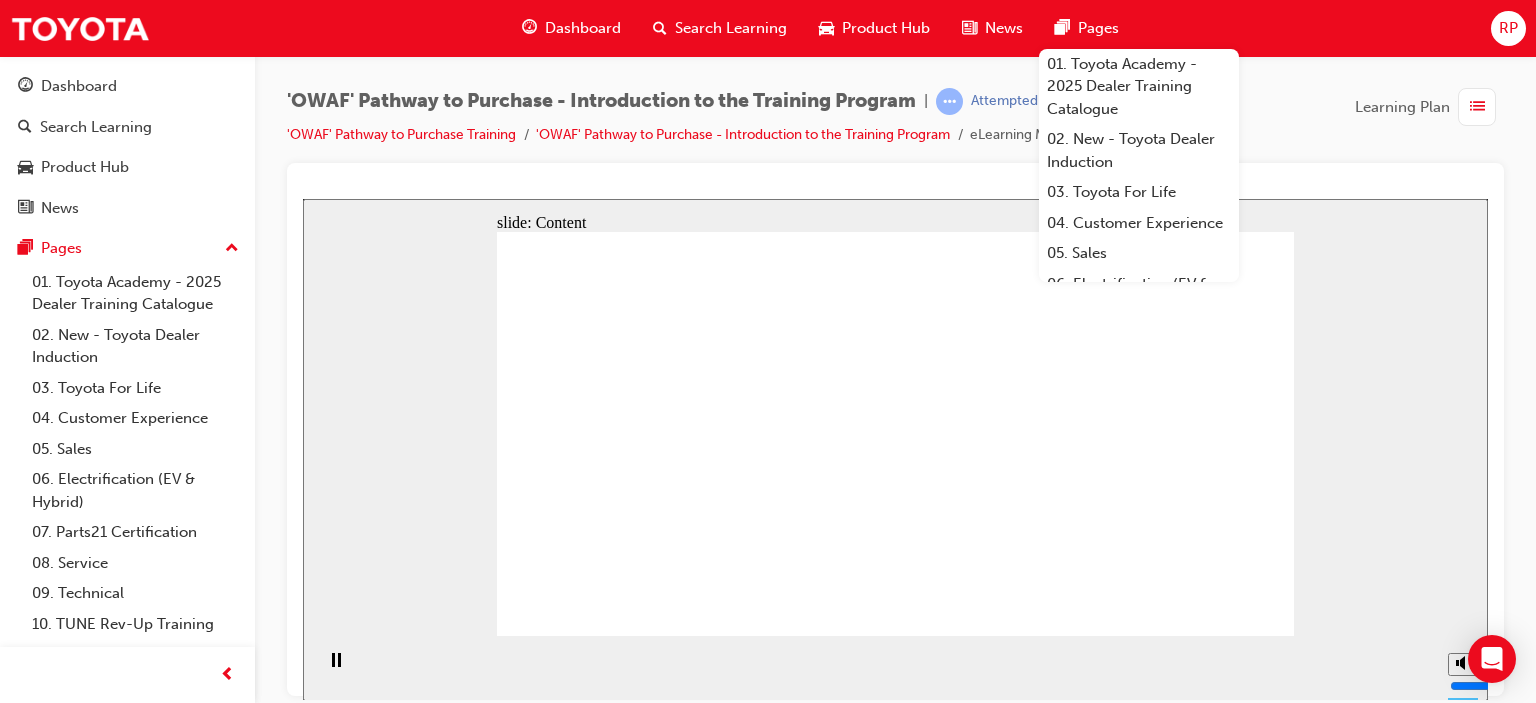click 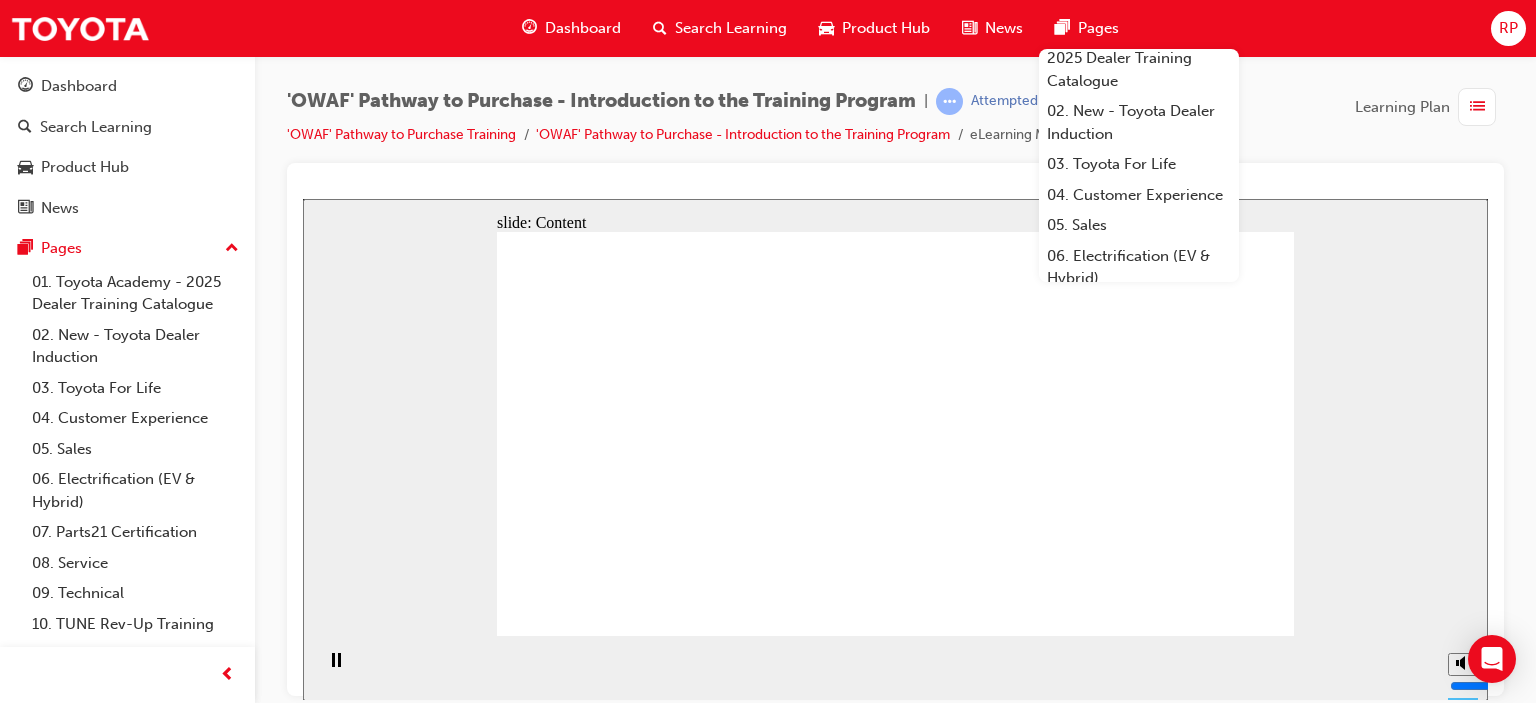scroll, scrollTop: 40, scrollLeft: 0, axis: vertical 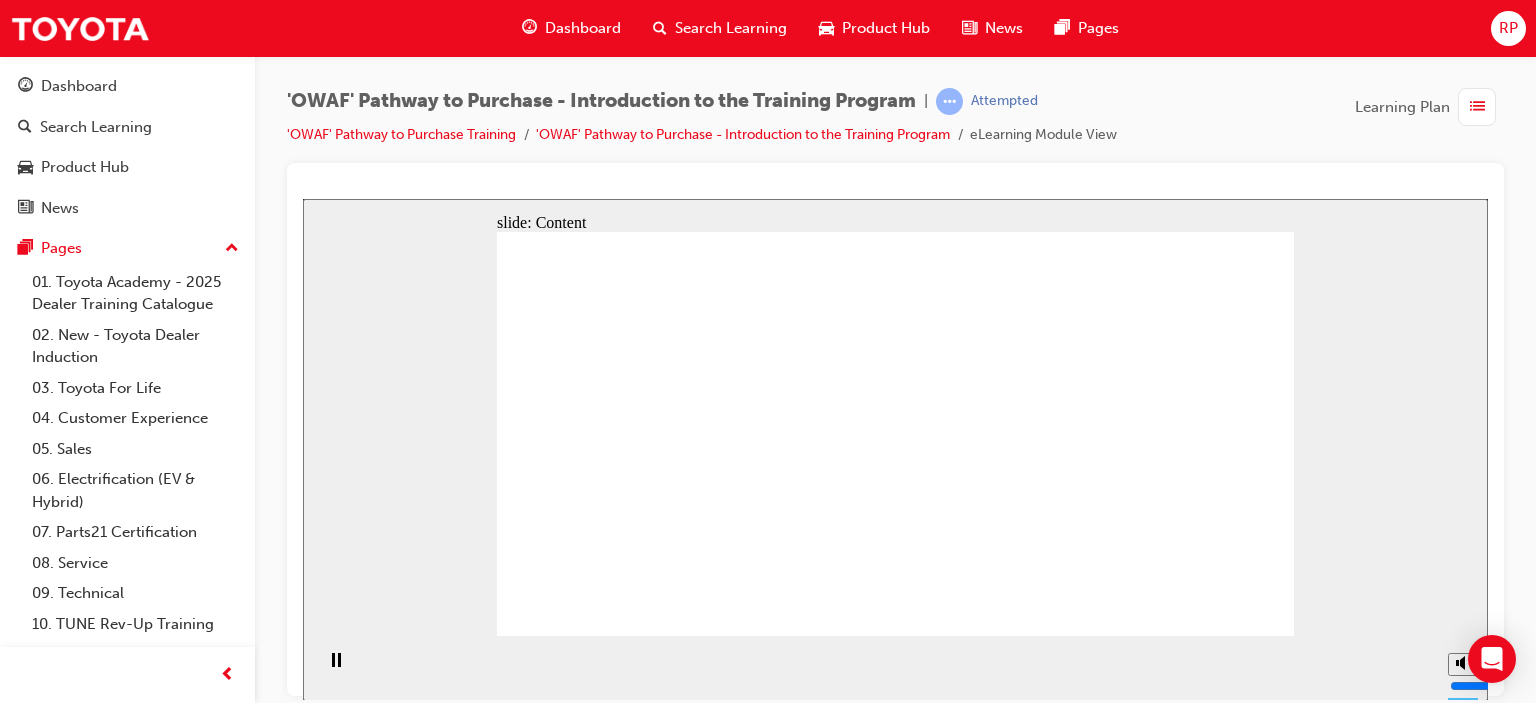 click 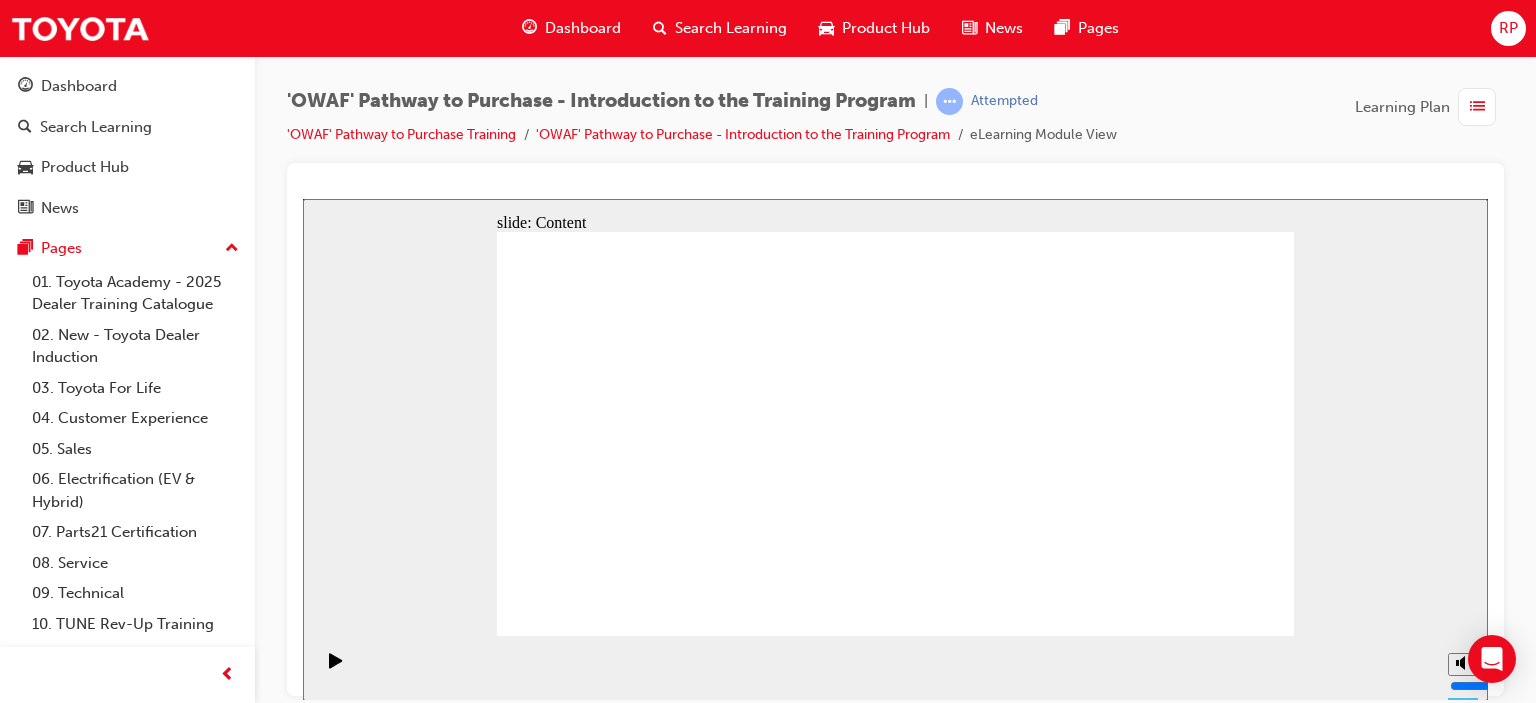 click 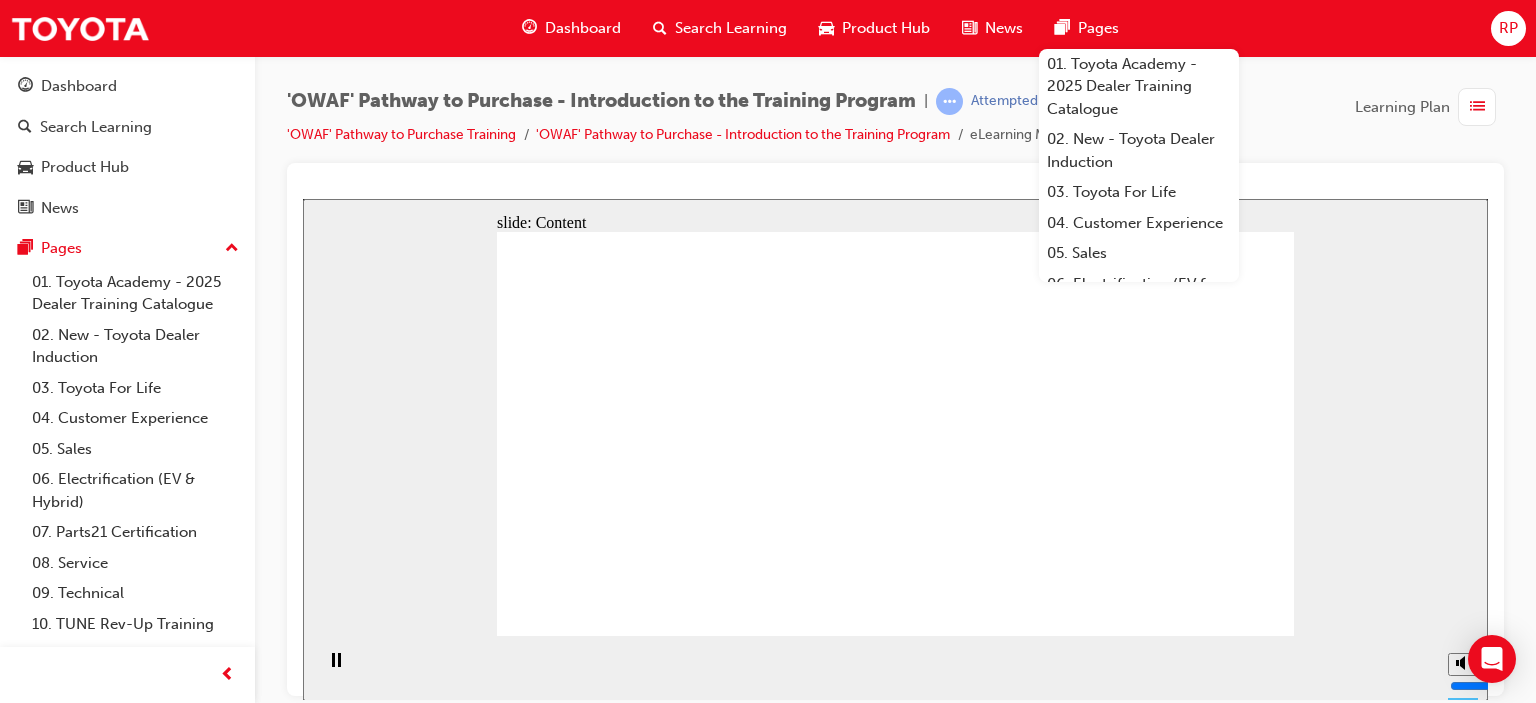 click 